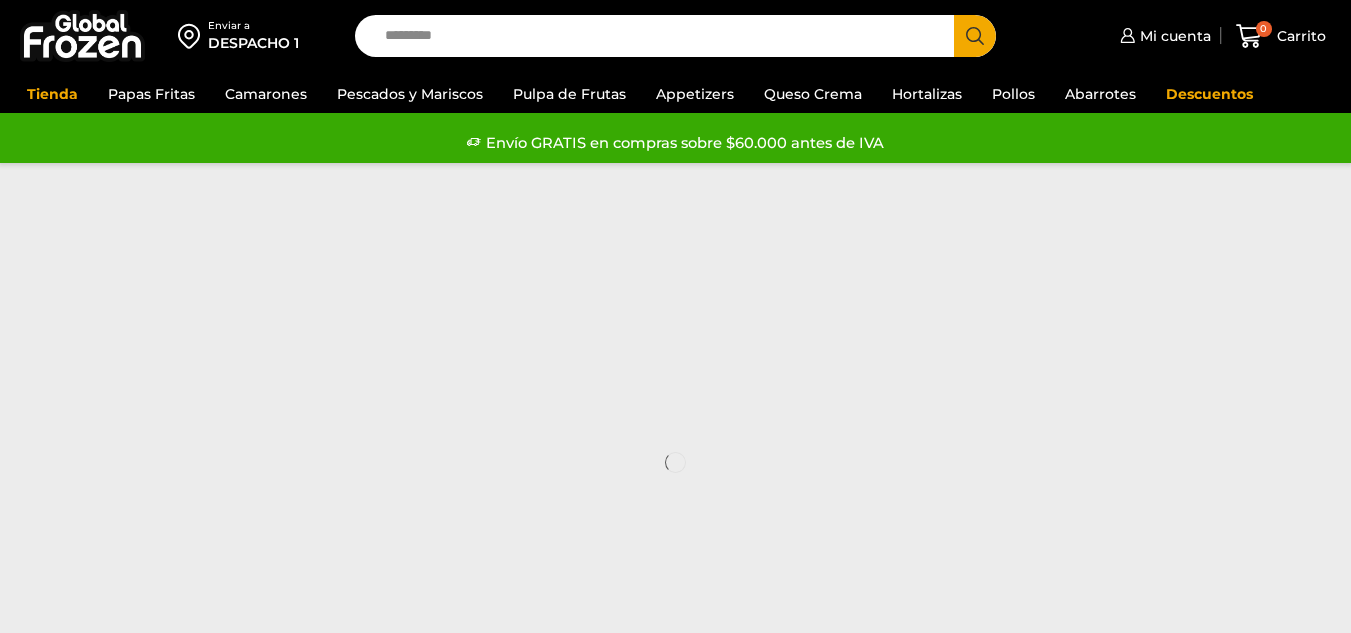 scroll, scrollTop: 0, scrollLeft: 0, axis: both 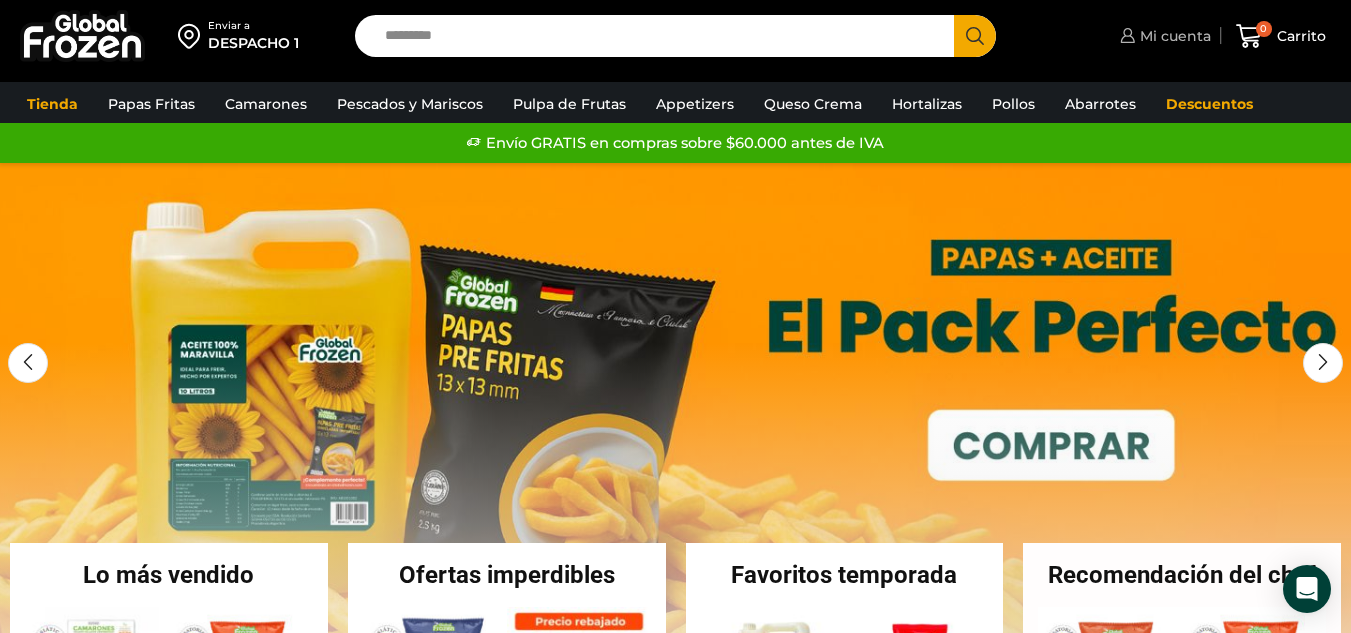 click on "Mi cuenta" at bounding box center (1173, 36) 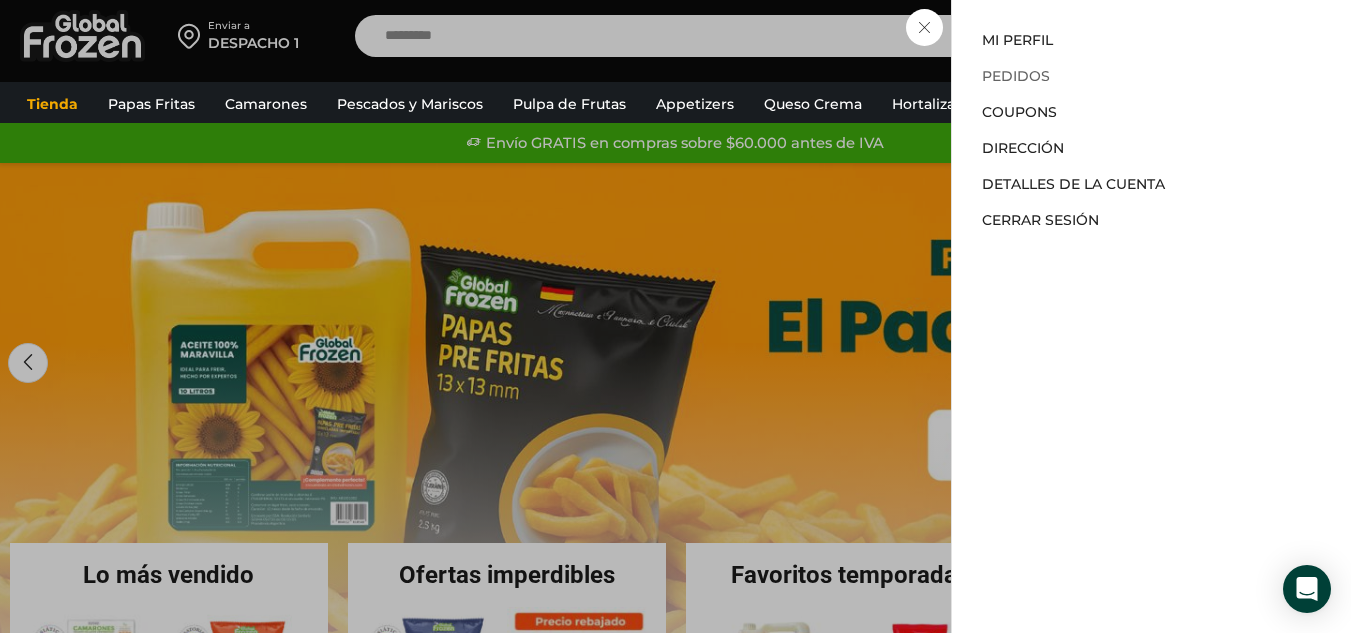 click on "Pedidos" at bounding box center [1016, 76] 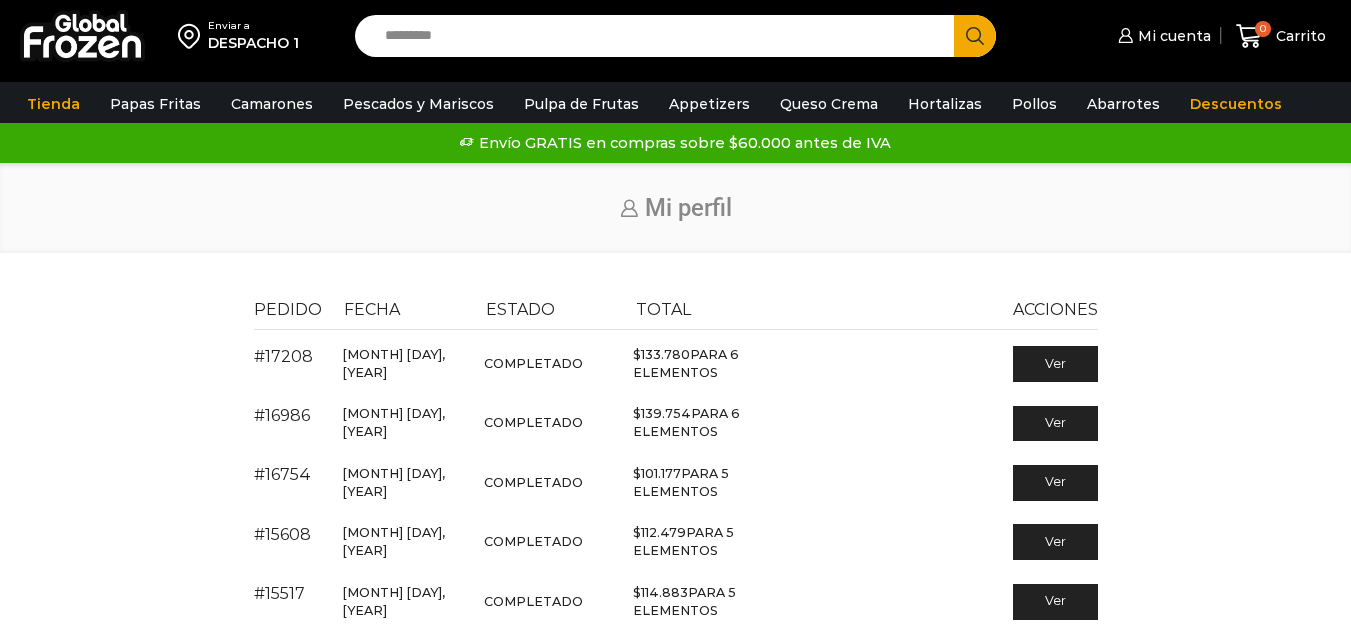 scroll, scrollTop: 0, scrollLeft: 0, axis: both 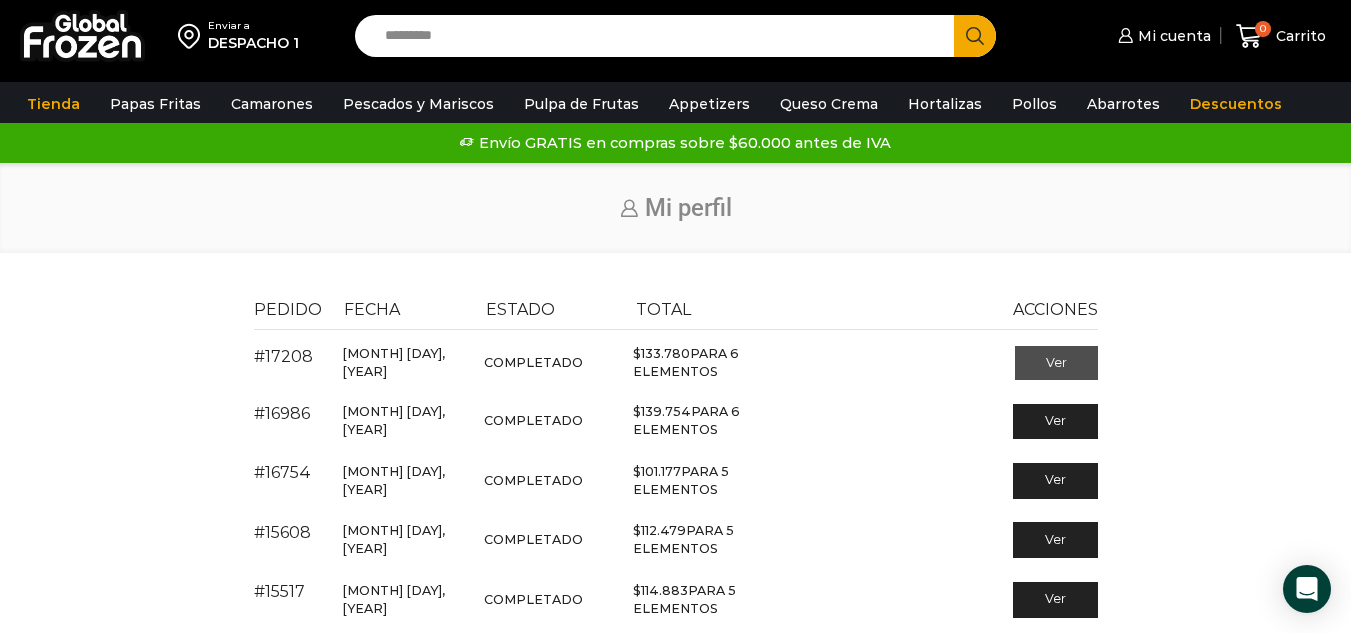 click on "Ver" at bounding box center [1056, 363] 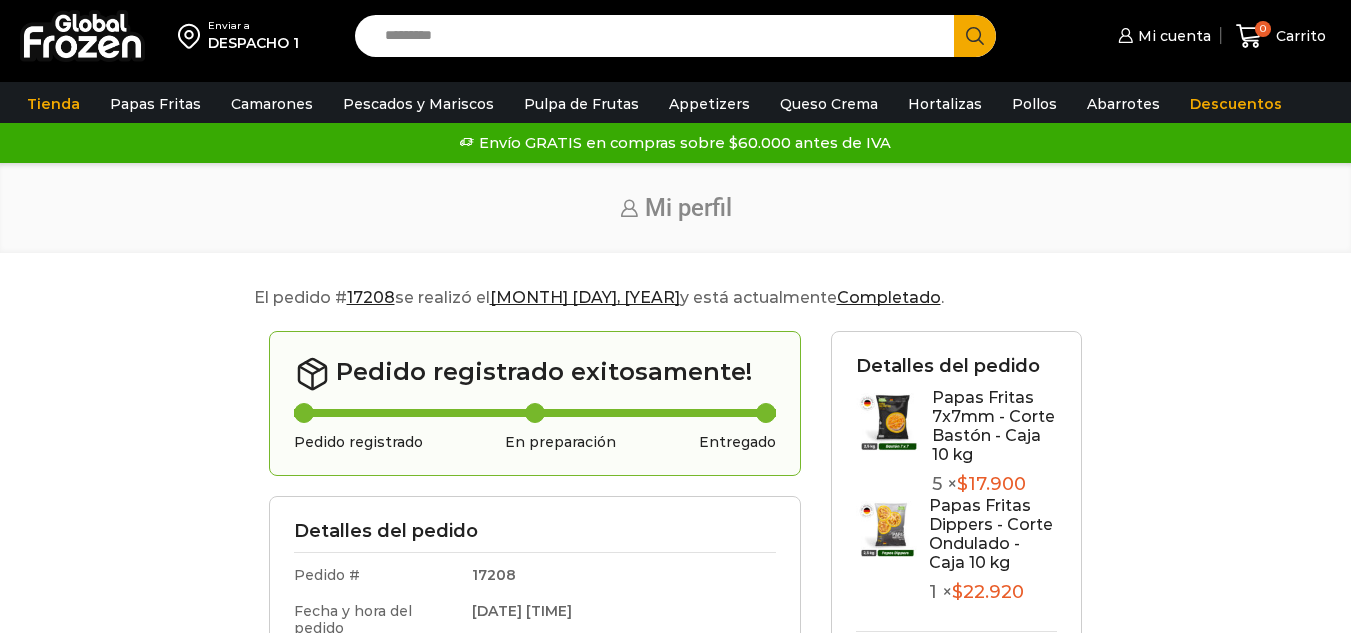 scroll, scrollTop: 0, scrollLeft: 0, axis: both 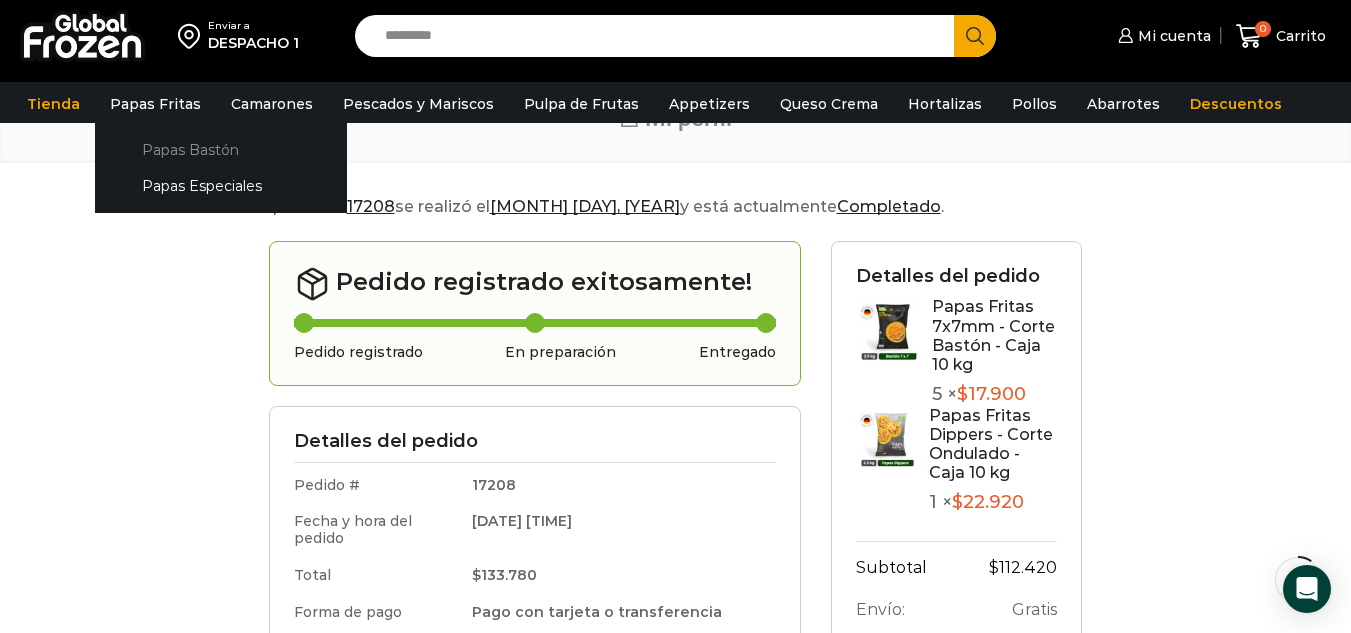 click on "Papas Bastón" at bounding box center (221, 149) 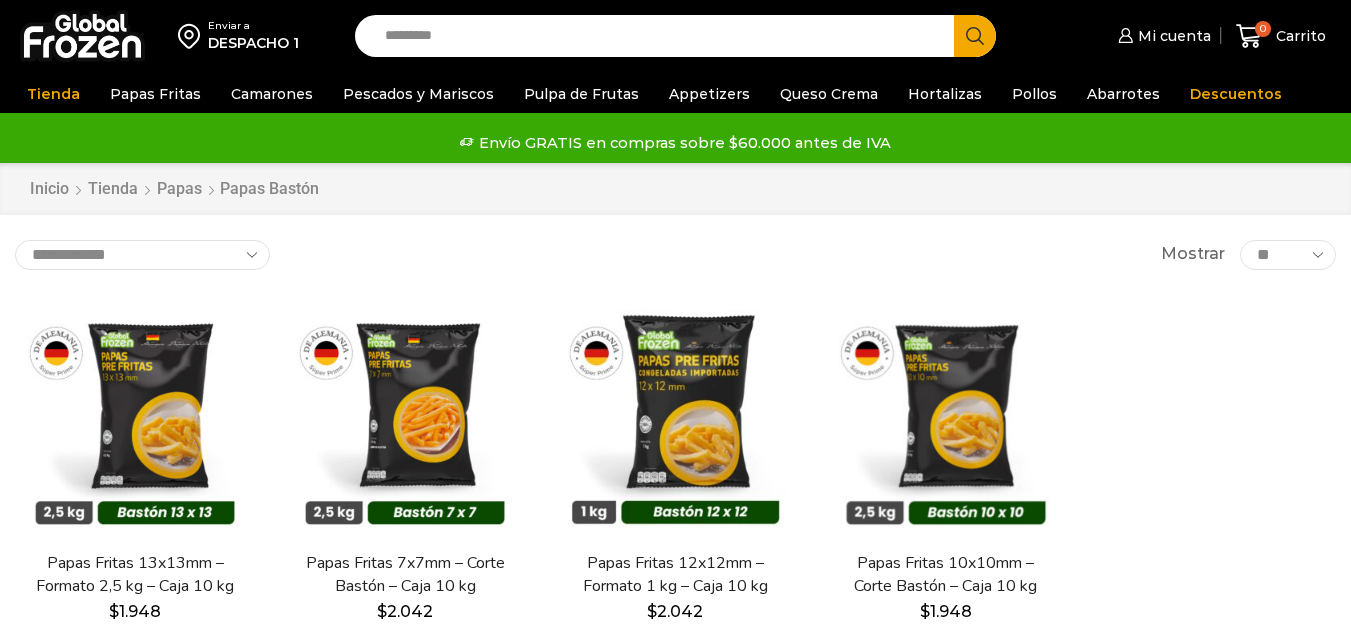 scroll, scrollTop: 0, scrollLeft: 0, axis: both 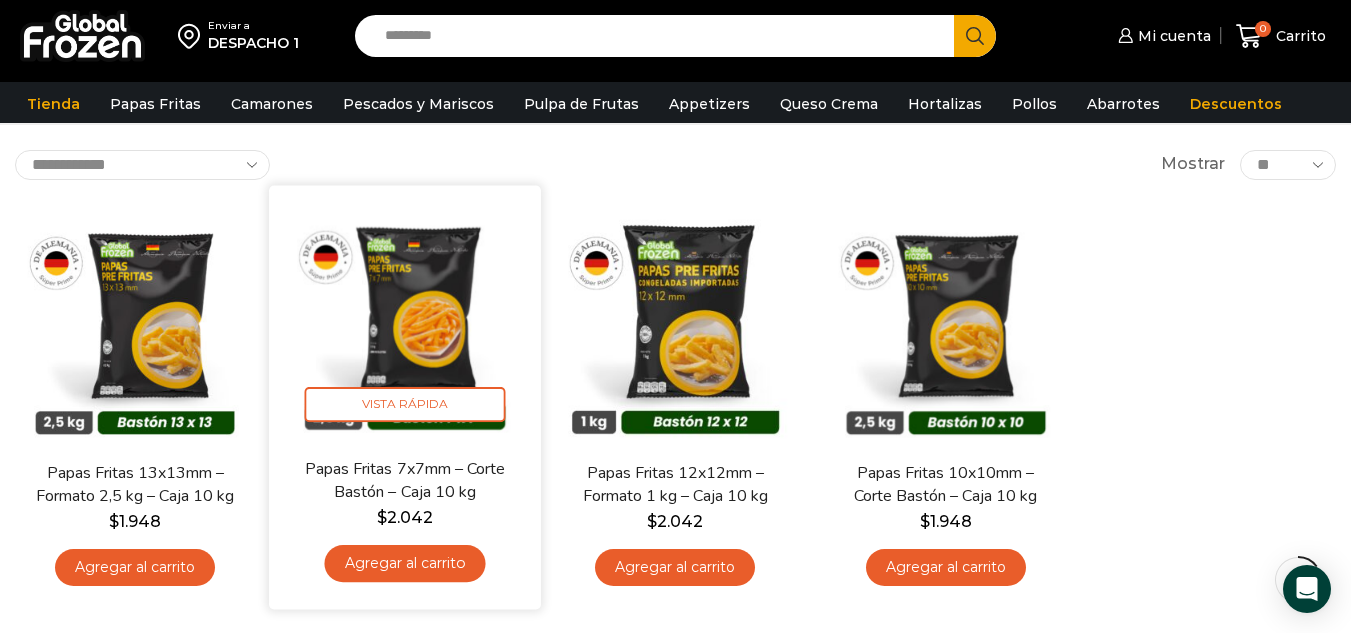 click on "Agregar al carrito" at bounding box center (405, 563) 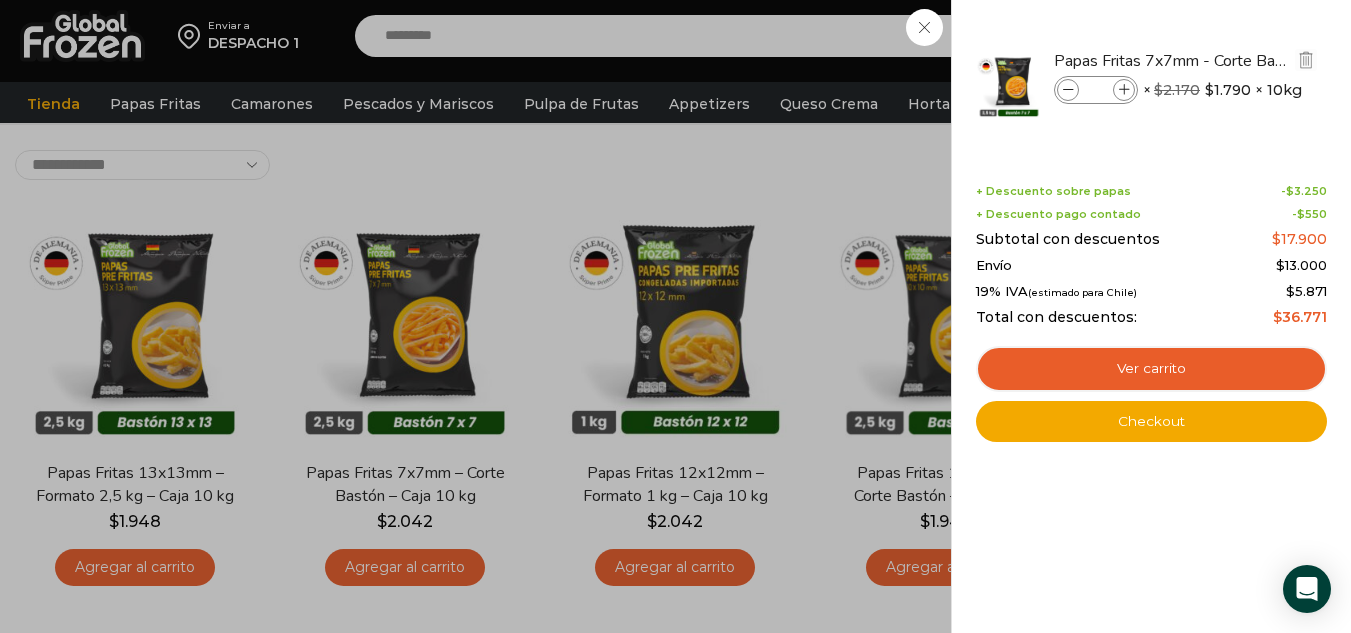 click at bounding box center (1124, 90) 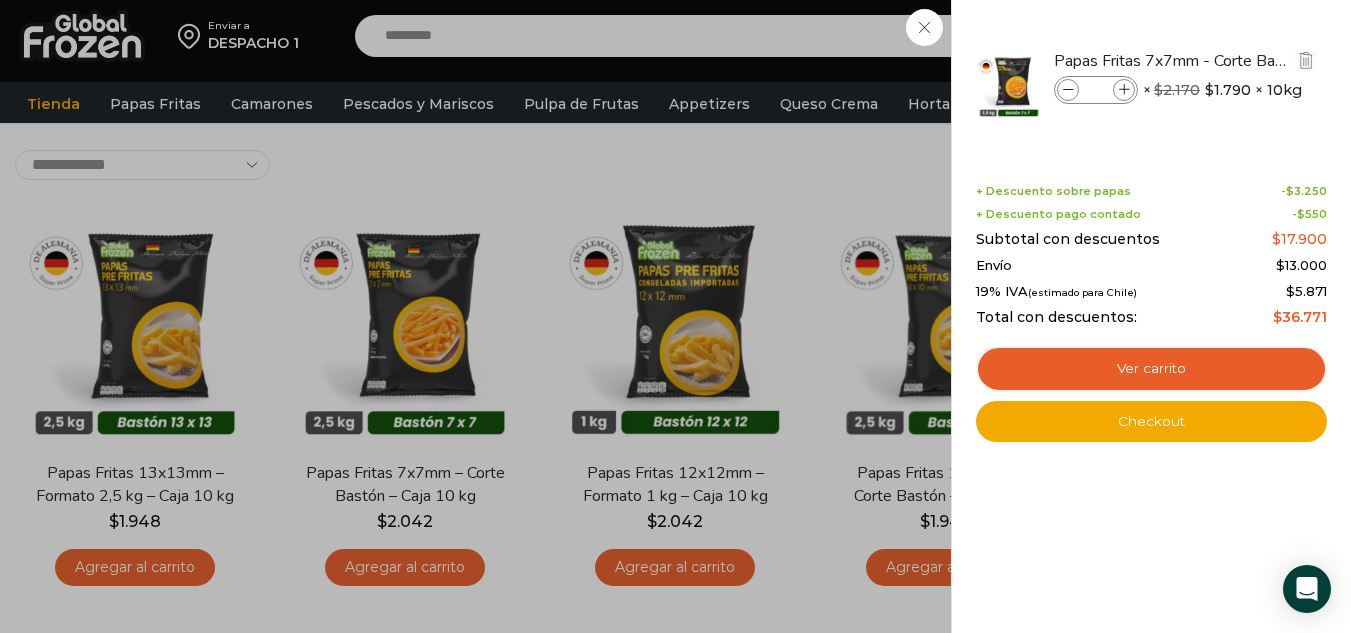 click at bounding box center [1124, 90] 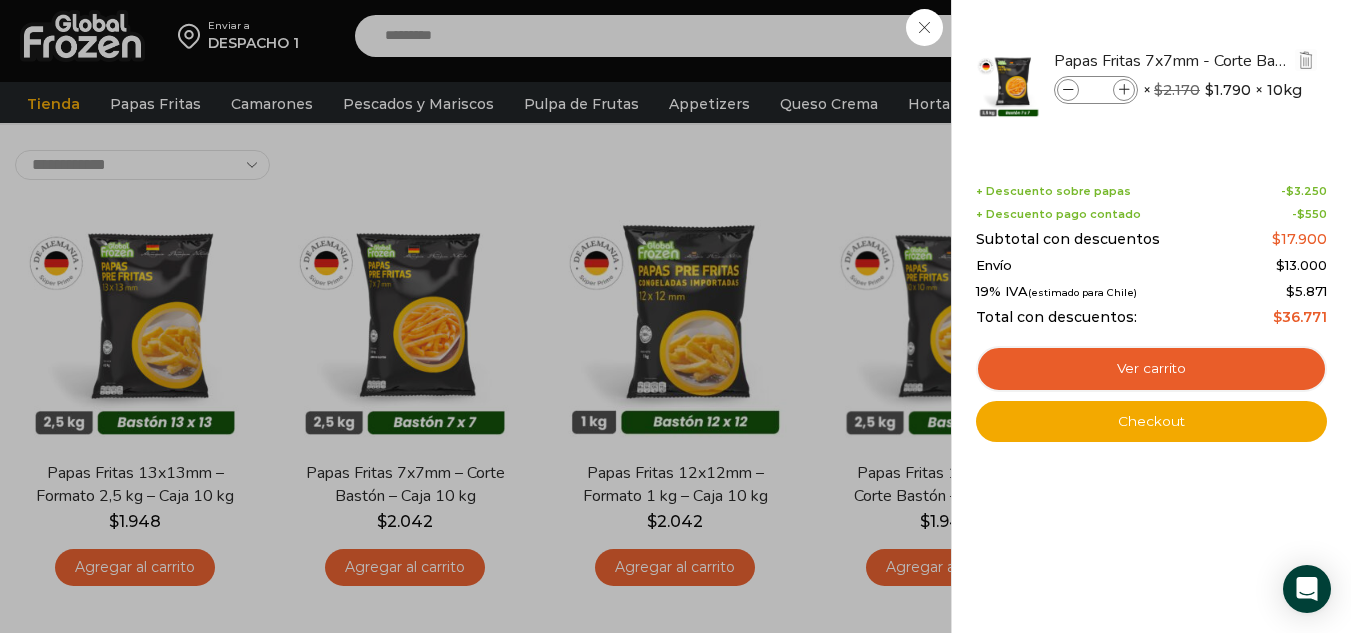 click at bounding box center [1124, 90] 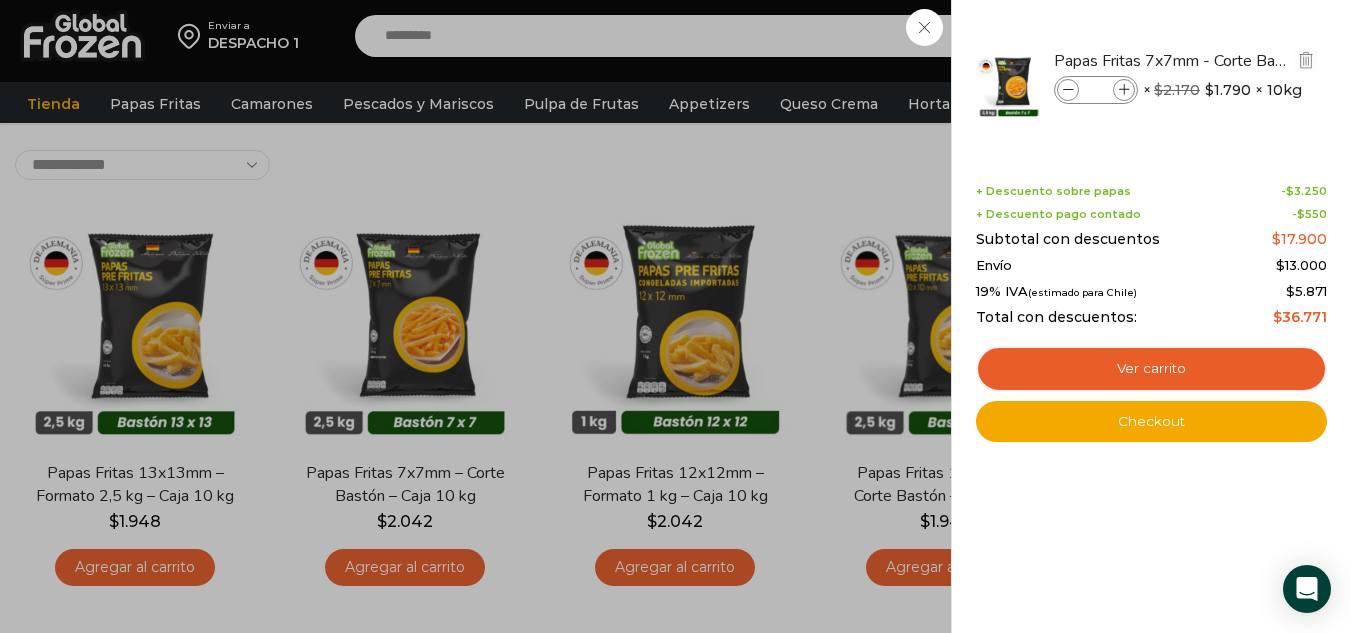 click at bounding box center [1124, 90] 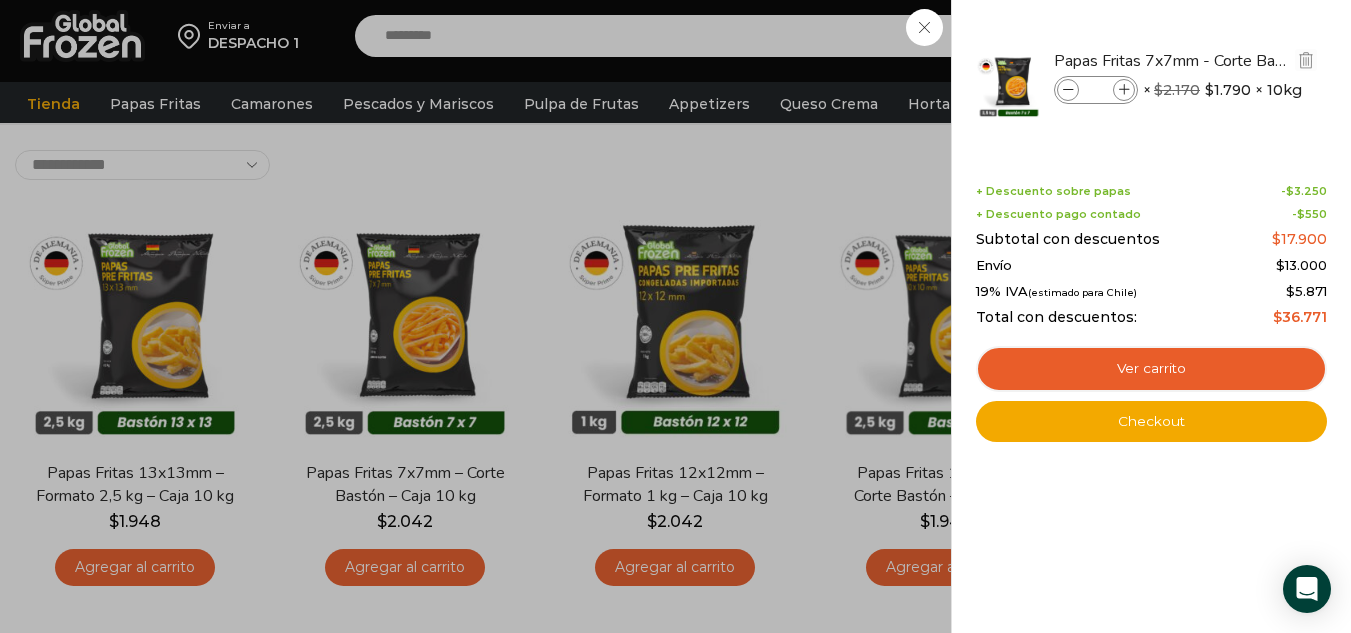 type on "*" 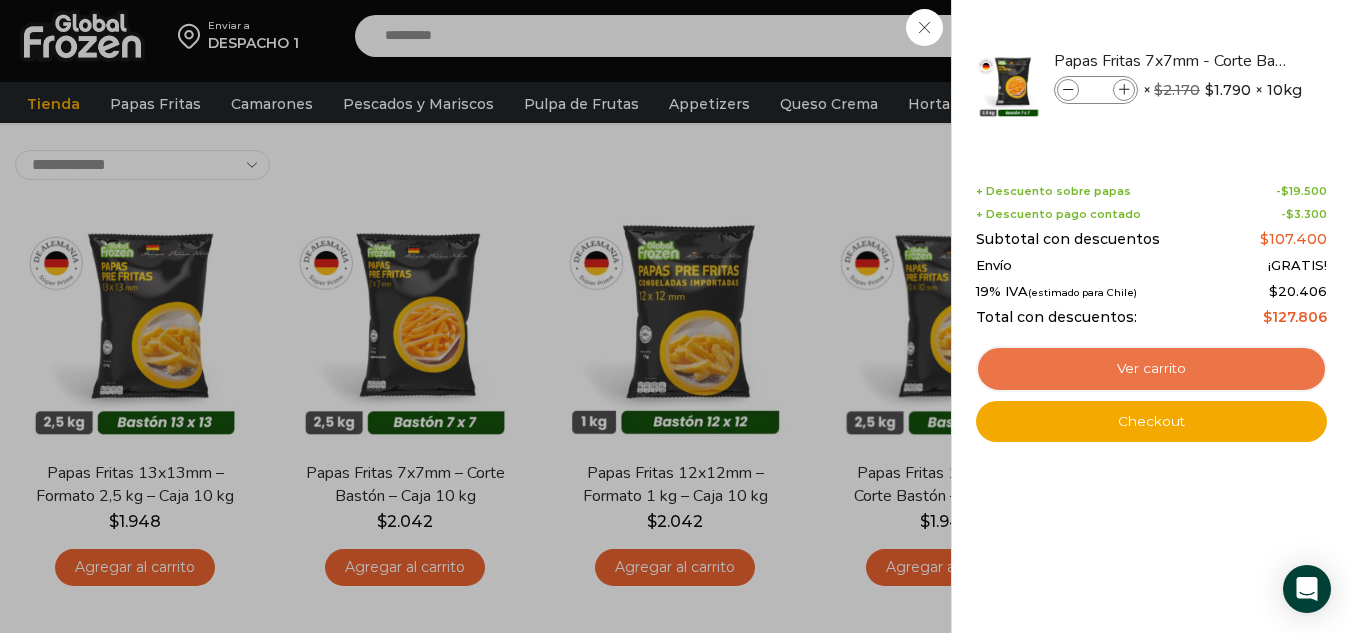 click on "Ver carrito" at bounding box center [1151, 369] 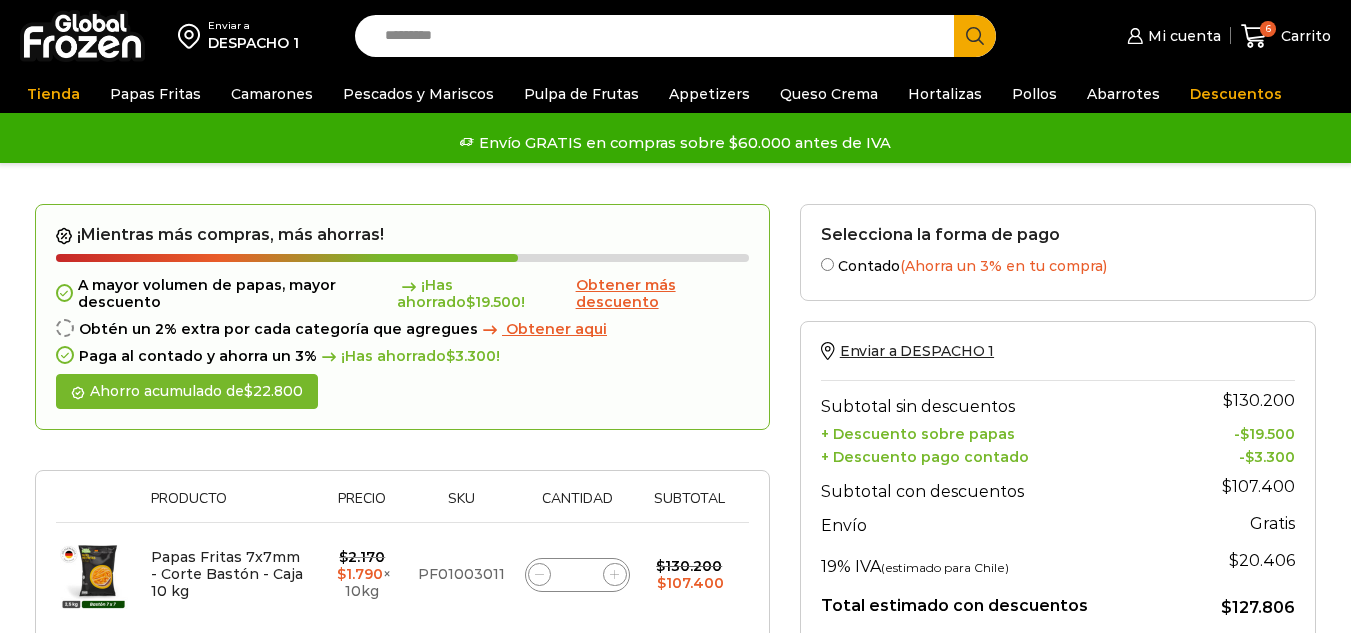 scroll, scrollTop: 0, scrollLeft: 0, axis: both 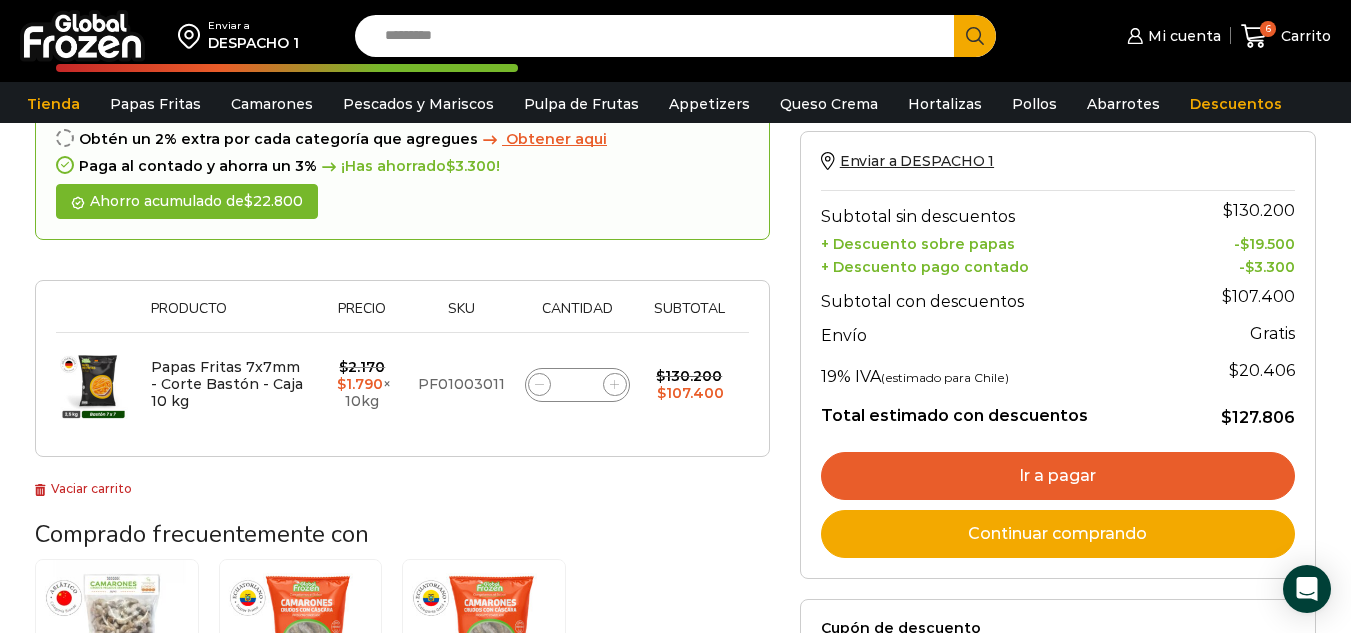 click on "Ir a pagar" at bounding box center [1058, 476] 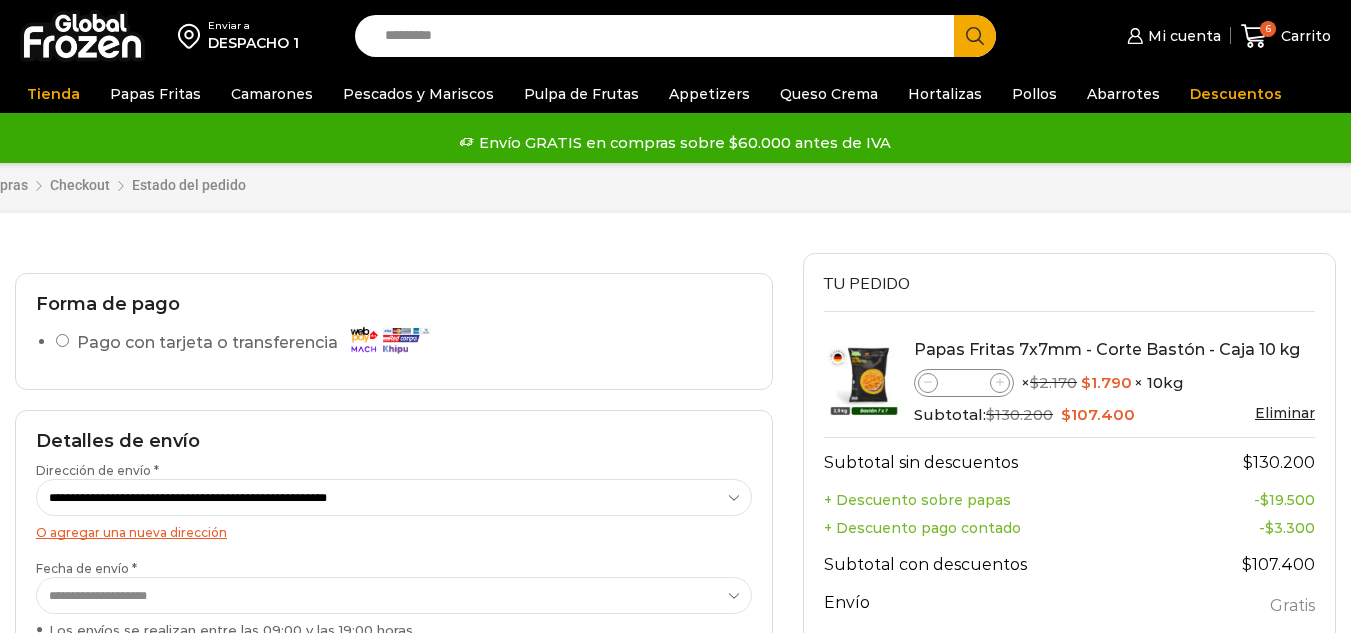 scroll, scrollTop: 0, scrollLeft: 0, axis: both 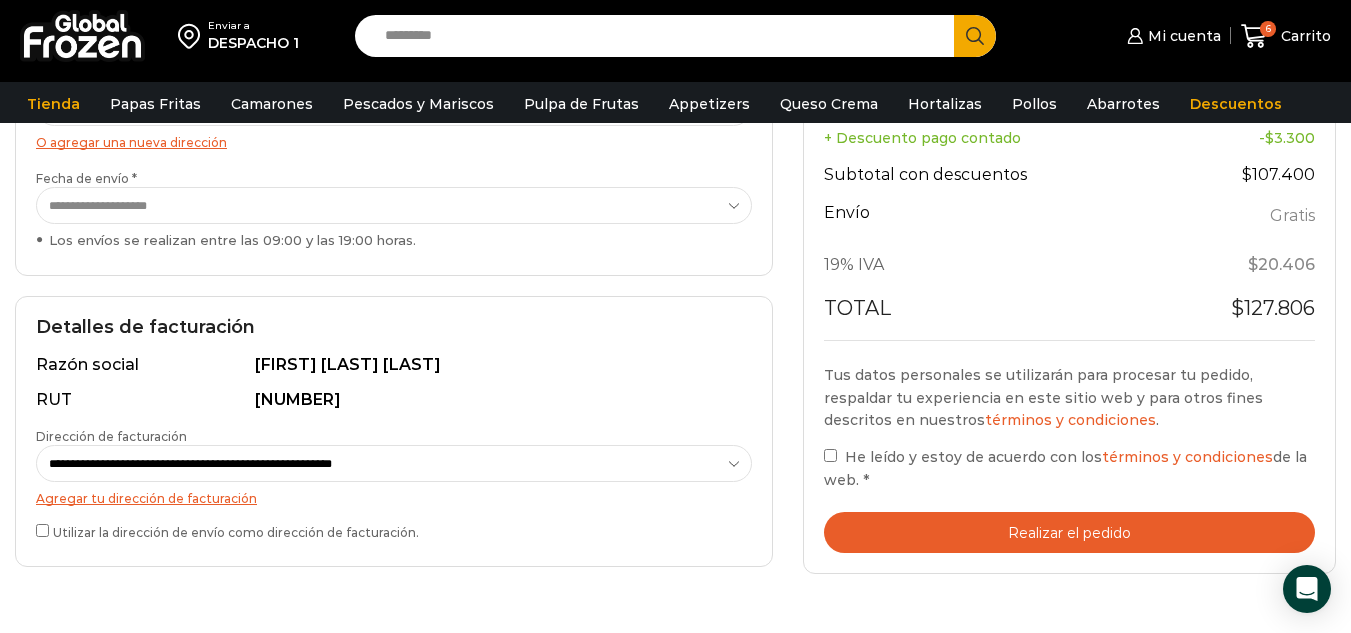 click on "He leído y estoy de acuerdo con los  términos y condiciones  de la web.   *" at bounding box center (1069, 468) 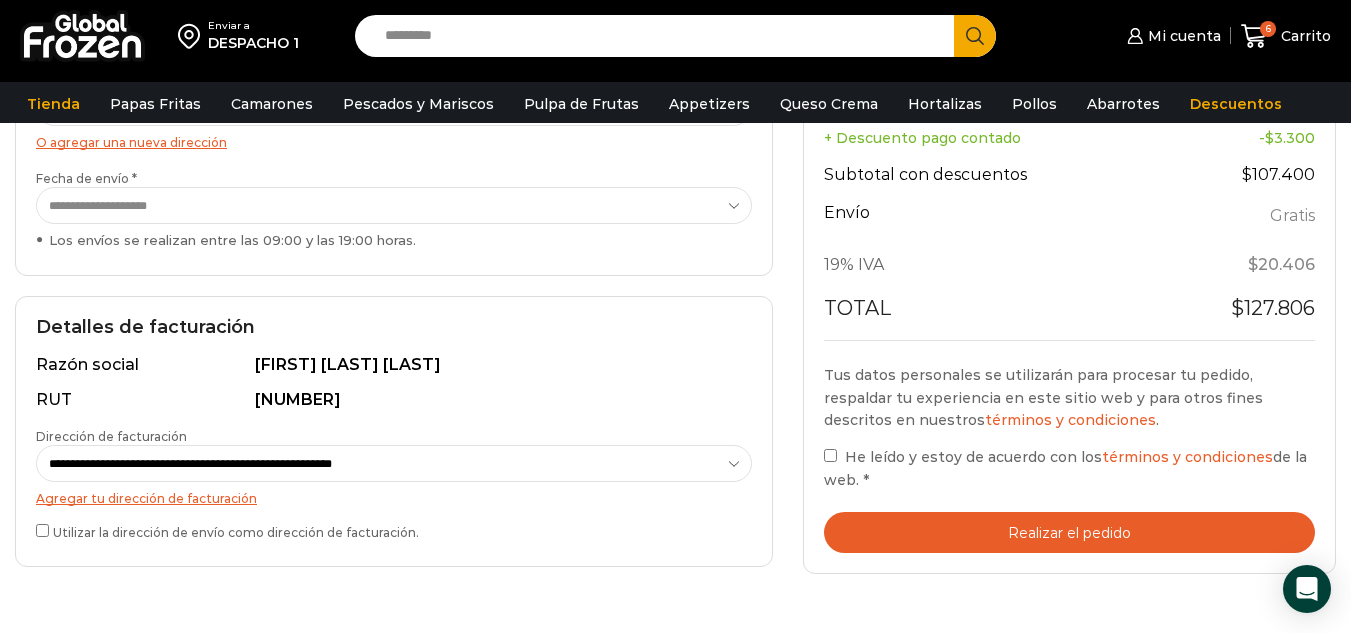 click on "Realizar el pedido" at bounding box center (1069, 532) 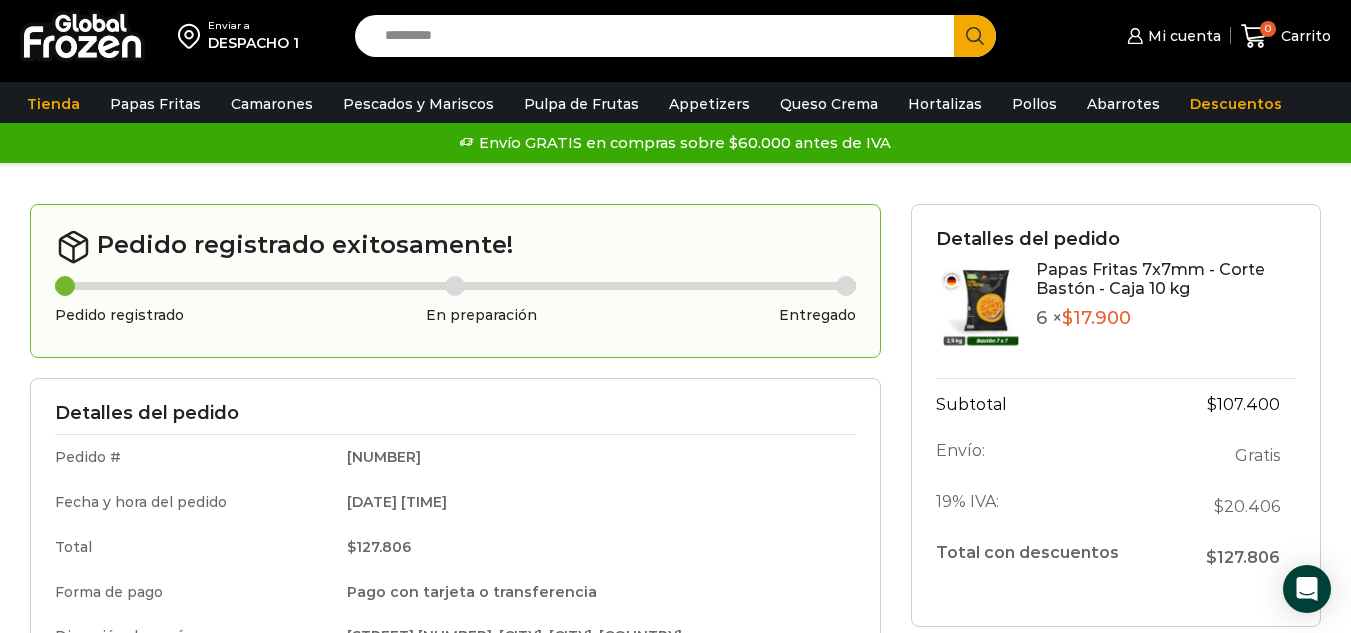 scroll, scrollTop: 0, scrollLeft: 0, axis: both 